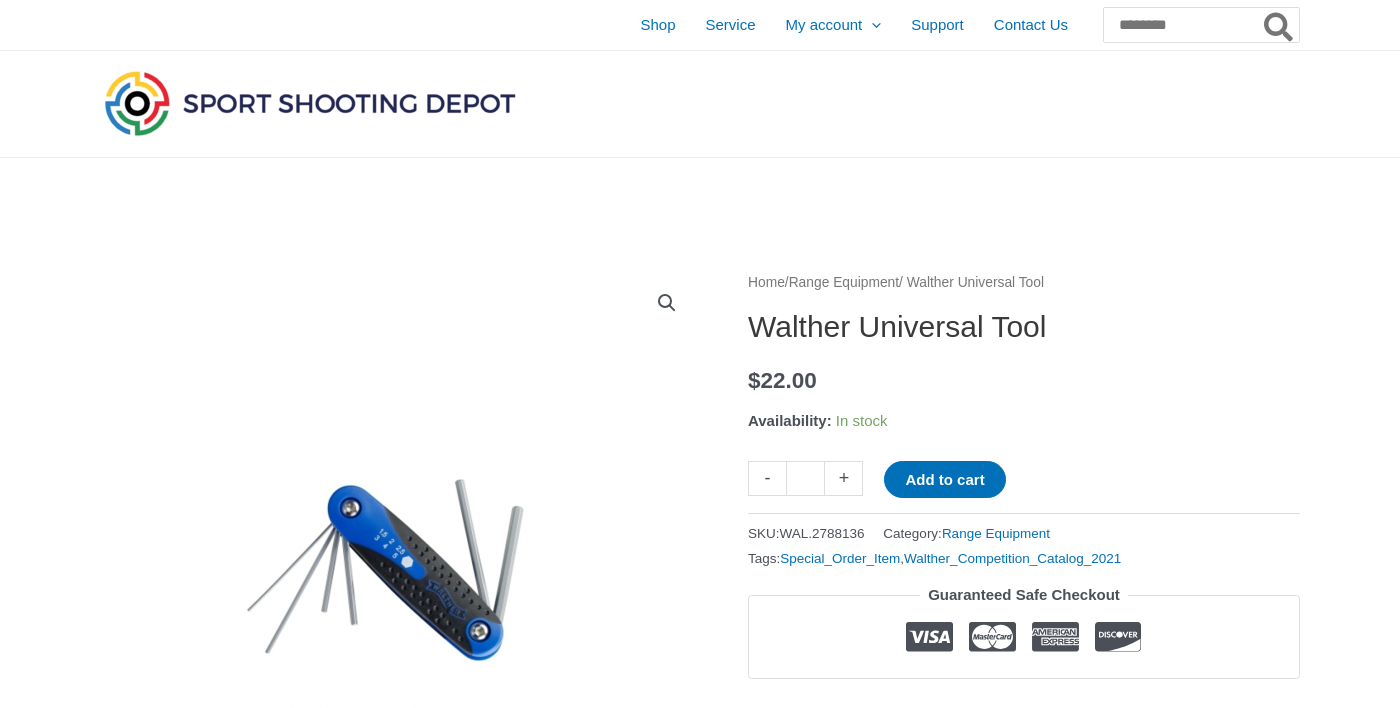 scroll, scrollTop: 0, scrollLeft: 0, axis: both 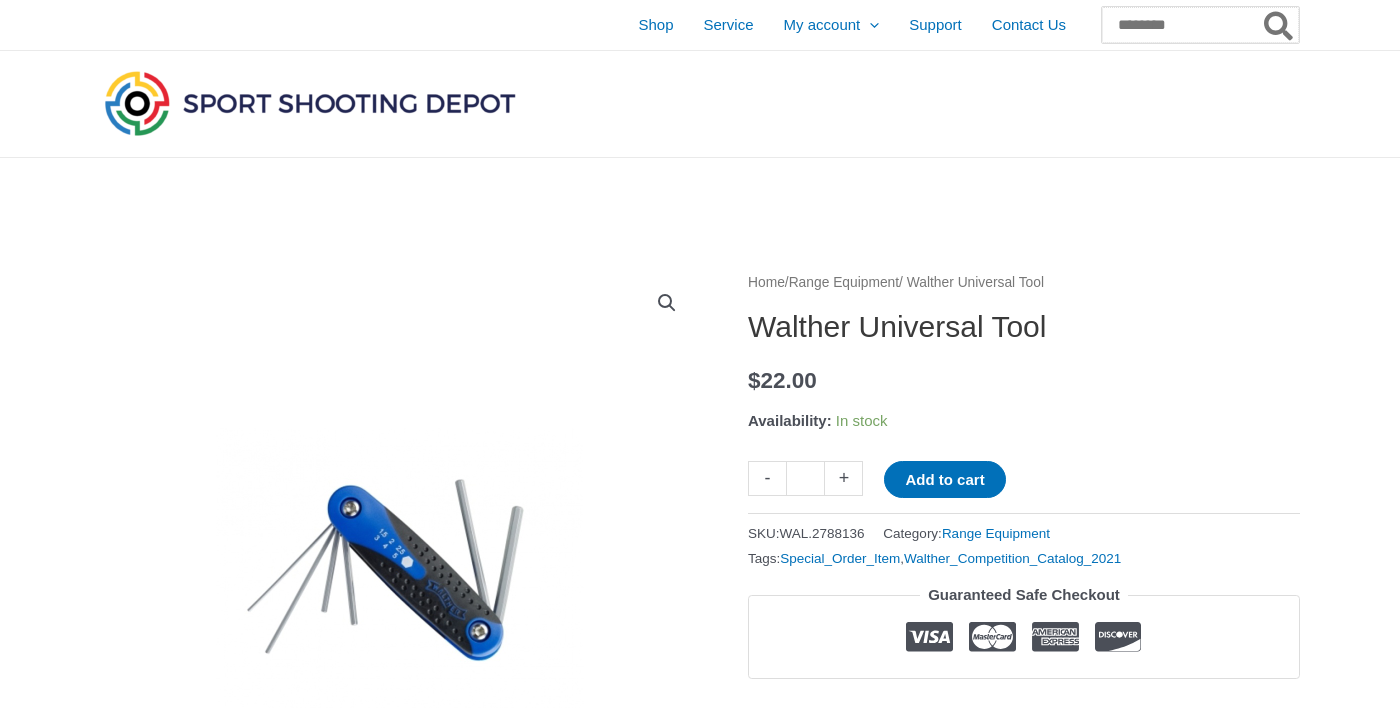 click on "Search for:" at bounding box center [1200, 25] 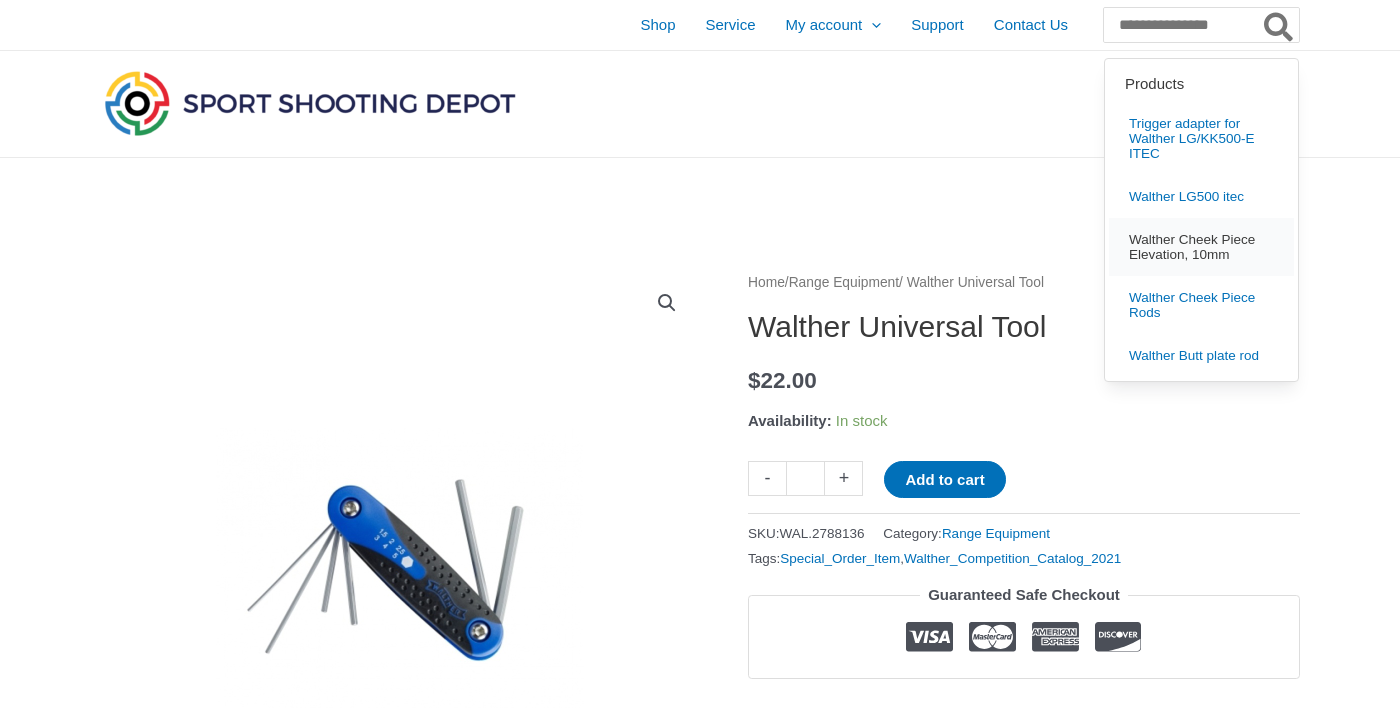 click on "Walther Cheek Piece Elevation, 10mm" at bounding box center [1201, 247] 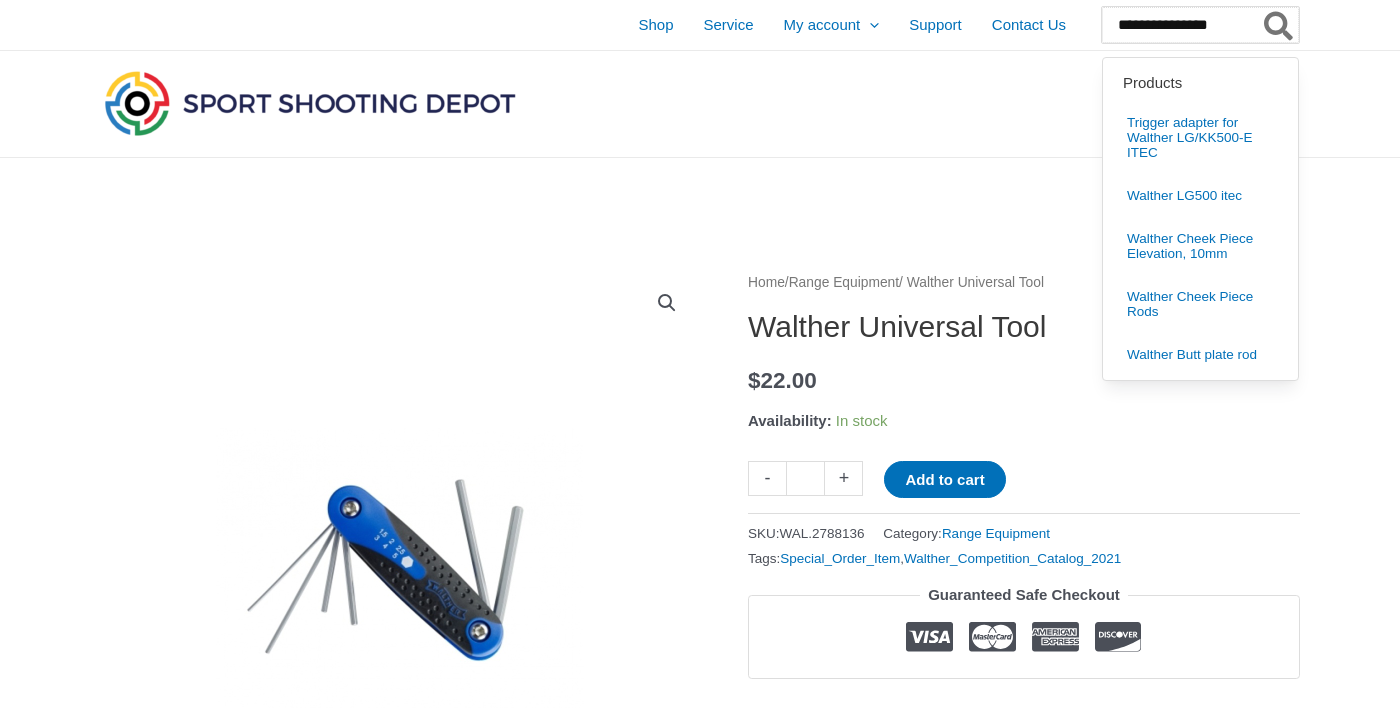 click on "**********" at bounding box center (1200, 25) 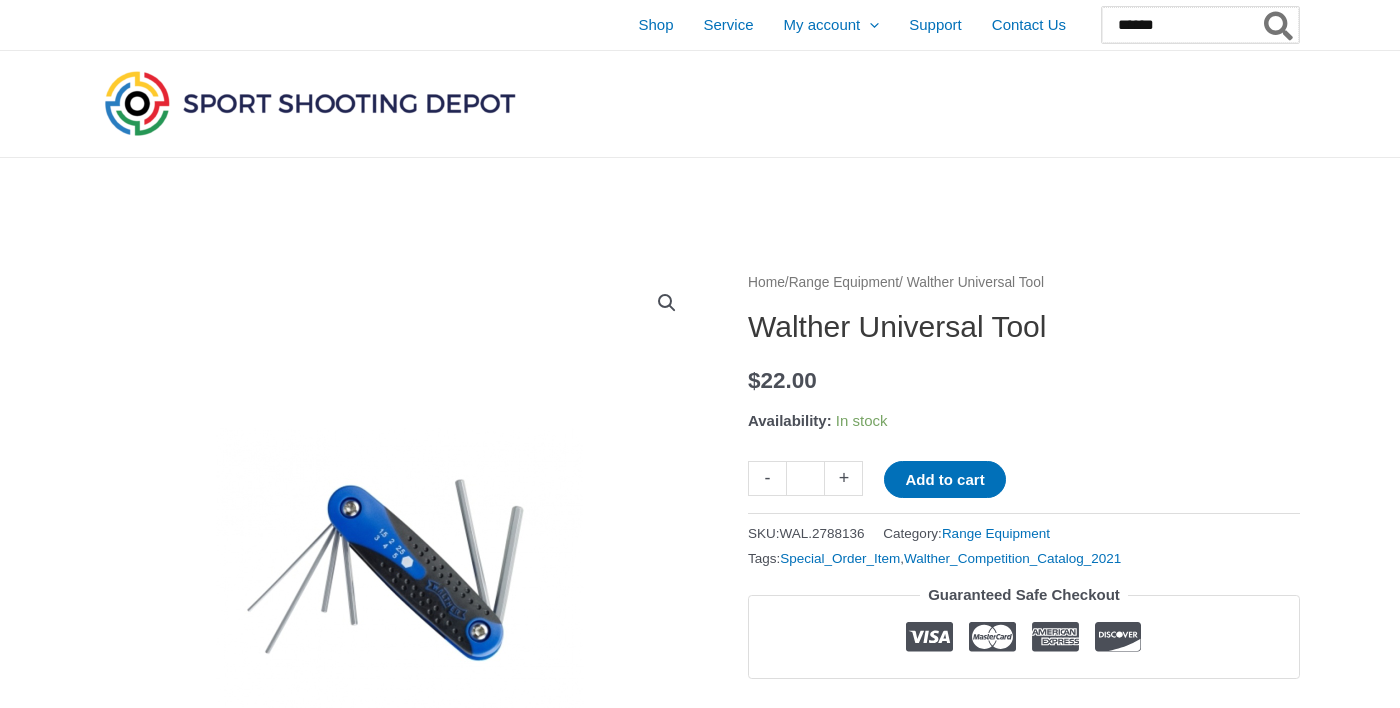 type on "*****" 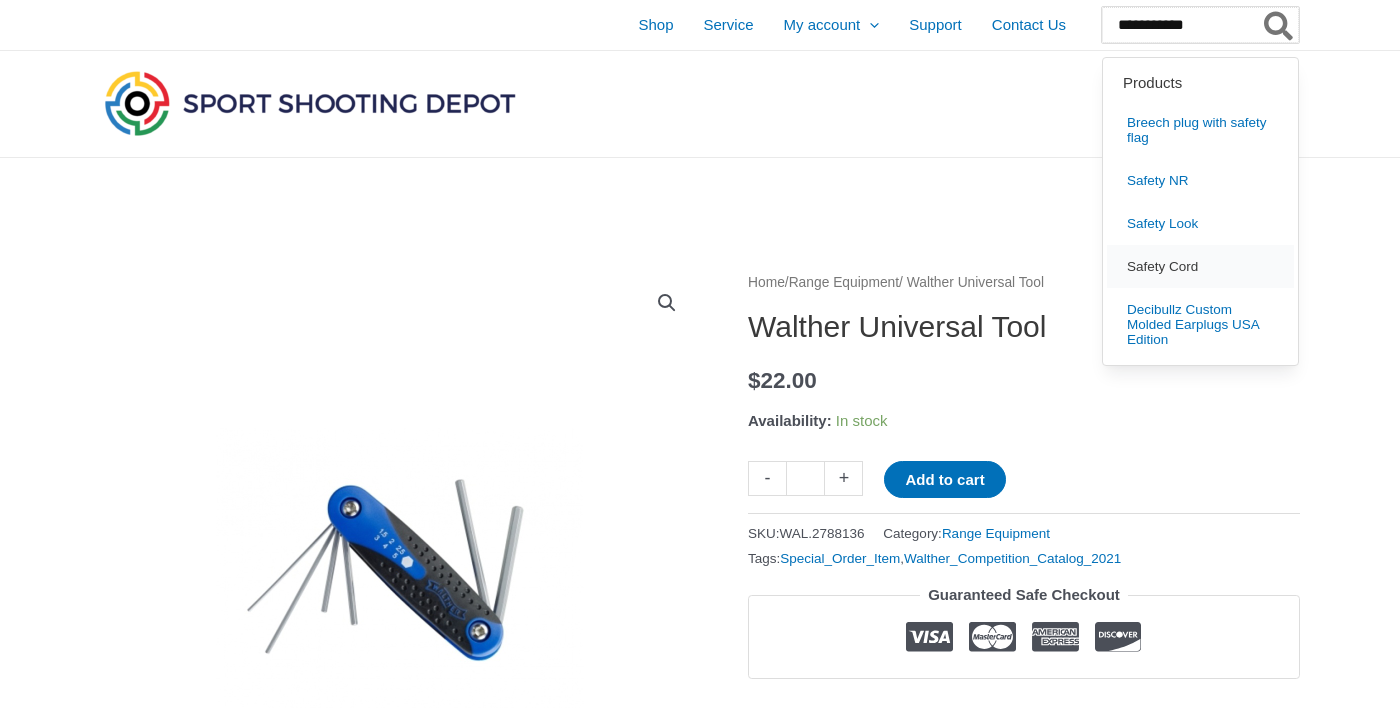 type on "**********" 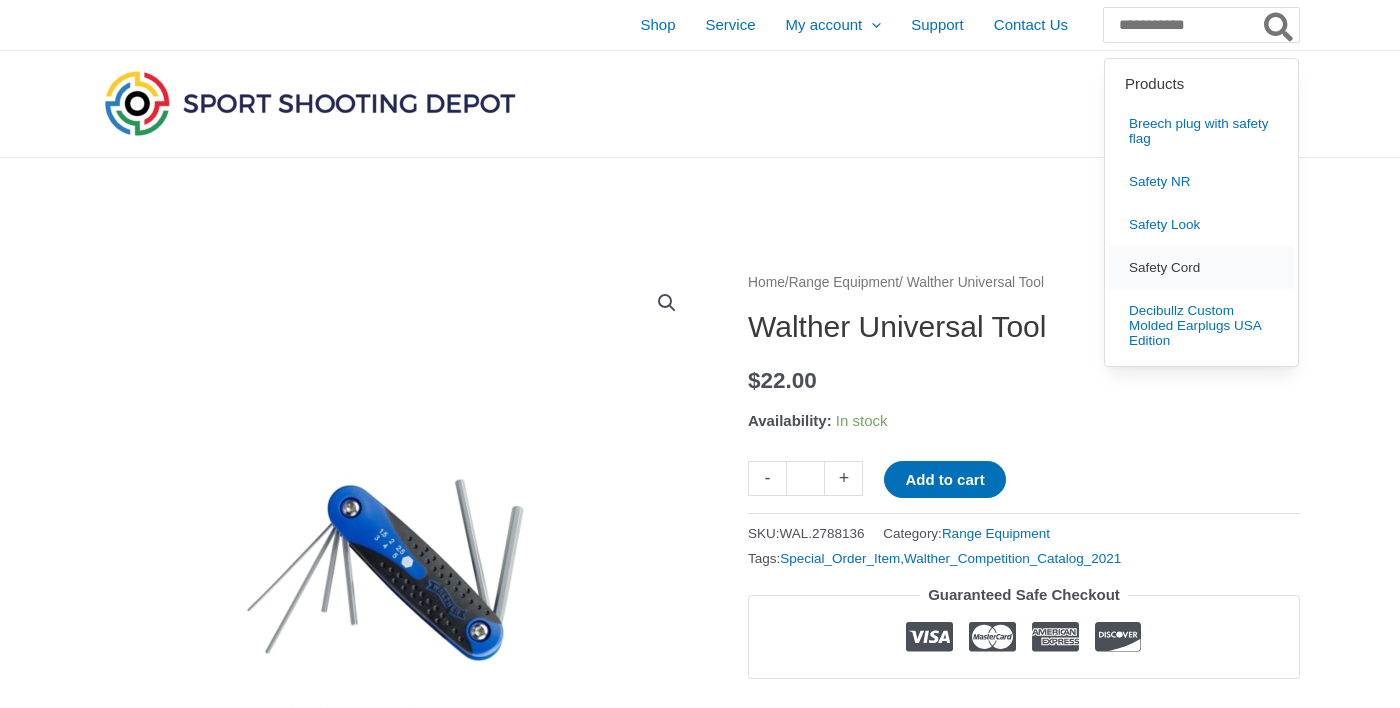 click on "Safety Cord" at bounding box center [1164, 267] 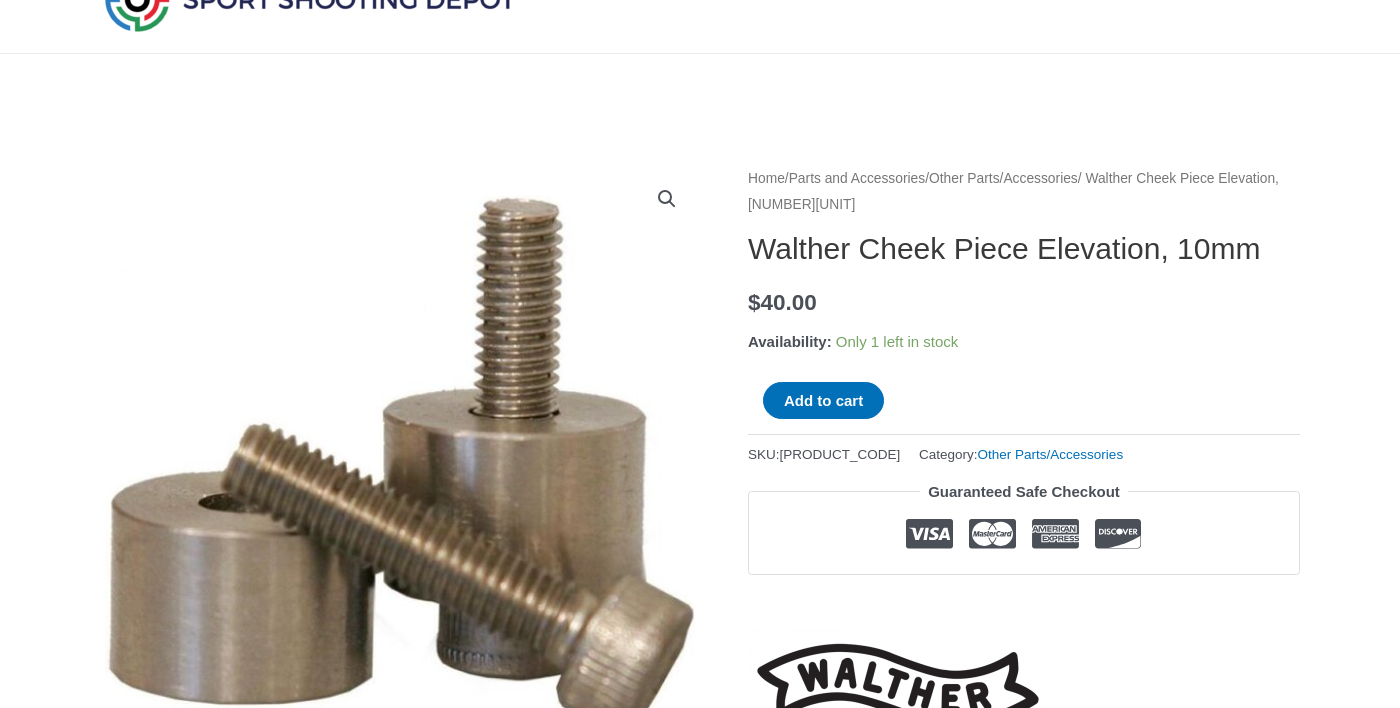 scroll, scrollTop: 0, scrollLeft: 0, axis: both 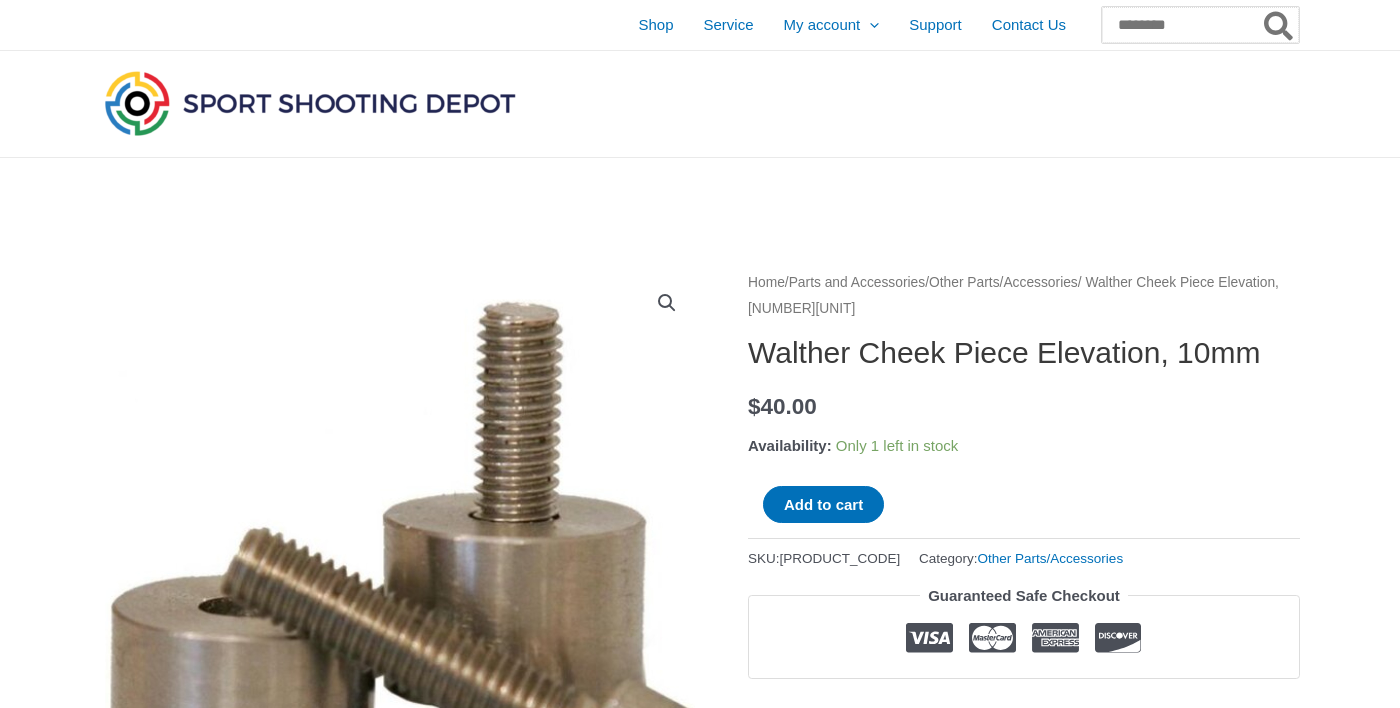 click on "Search for:" at bounding box center [1200, 25] 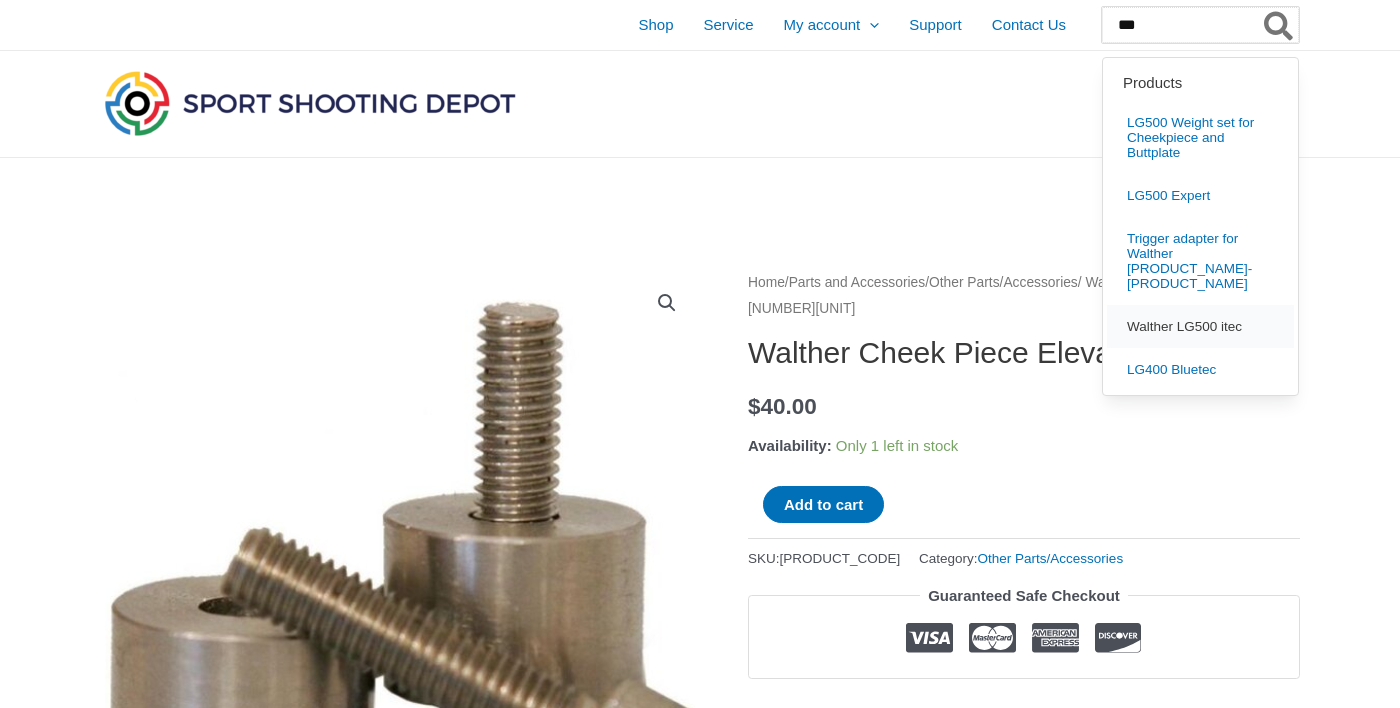 type on "**" 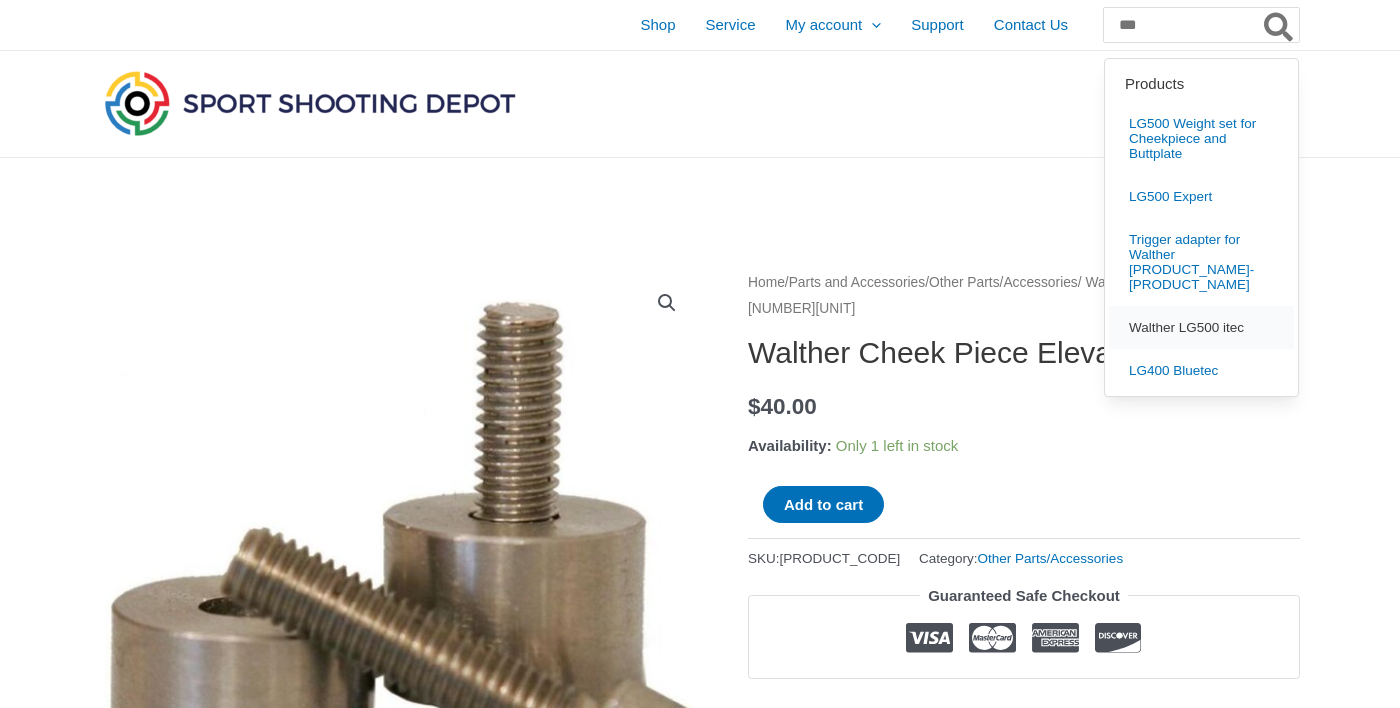 click on "Walther LG500 itec" at bounding box center (1201, 327) 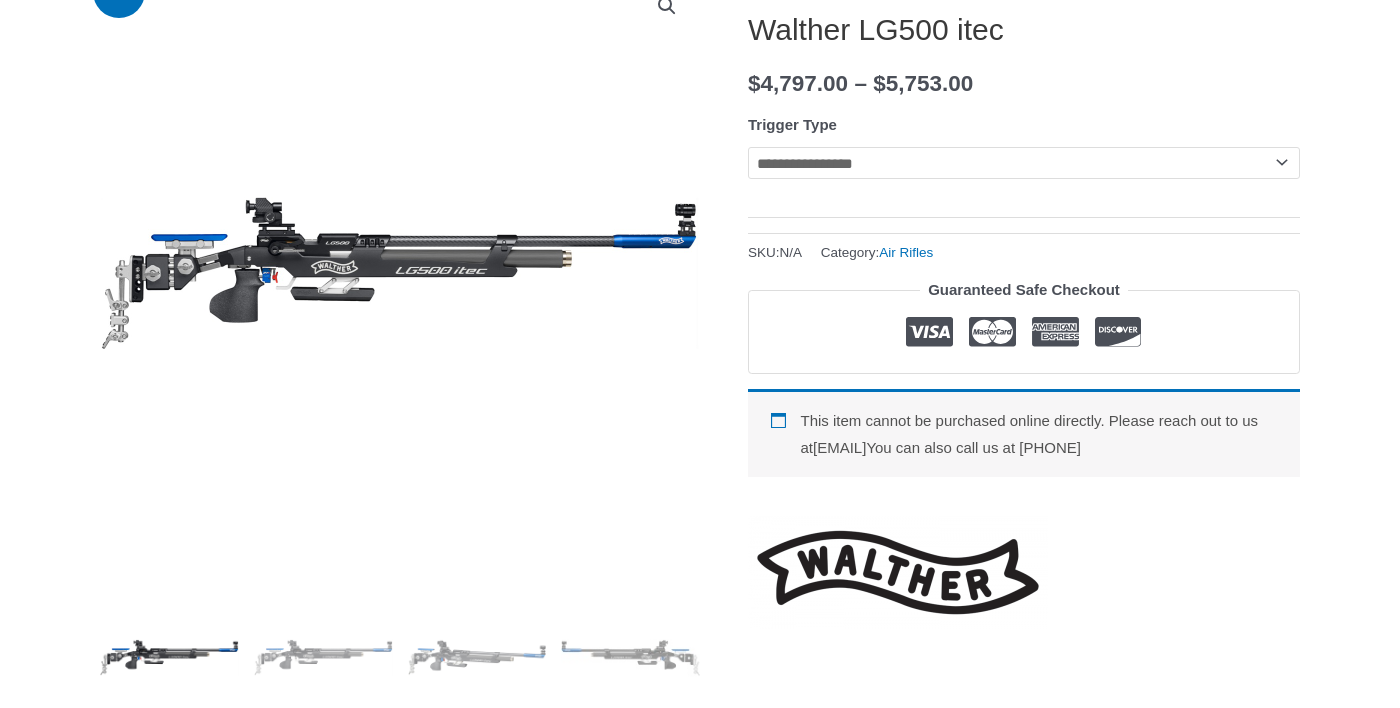 scroll, scrollTop: 0, scrollLeft: 0, axis: both 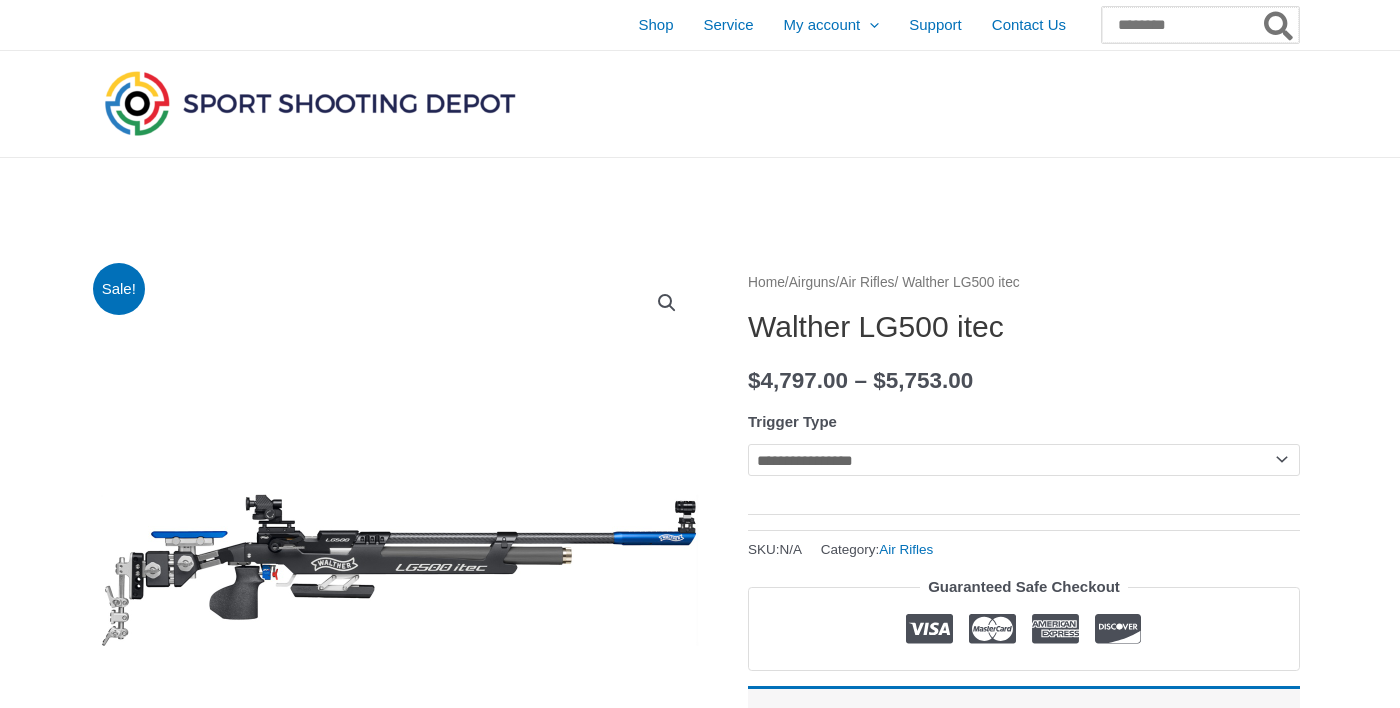 click on "Search for:" at bounding box center (1200, 25) 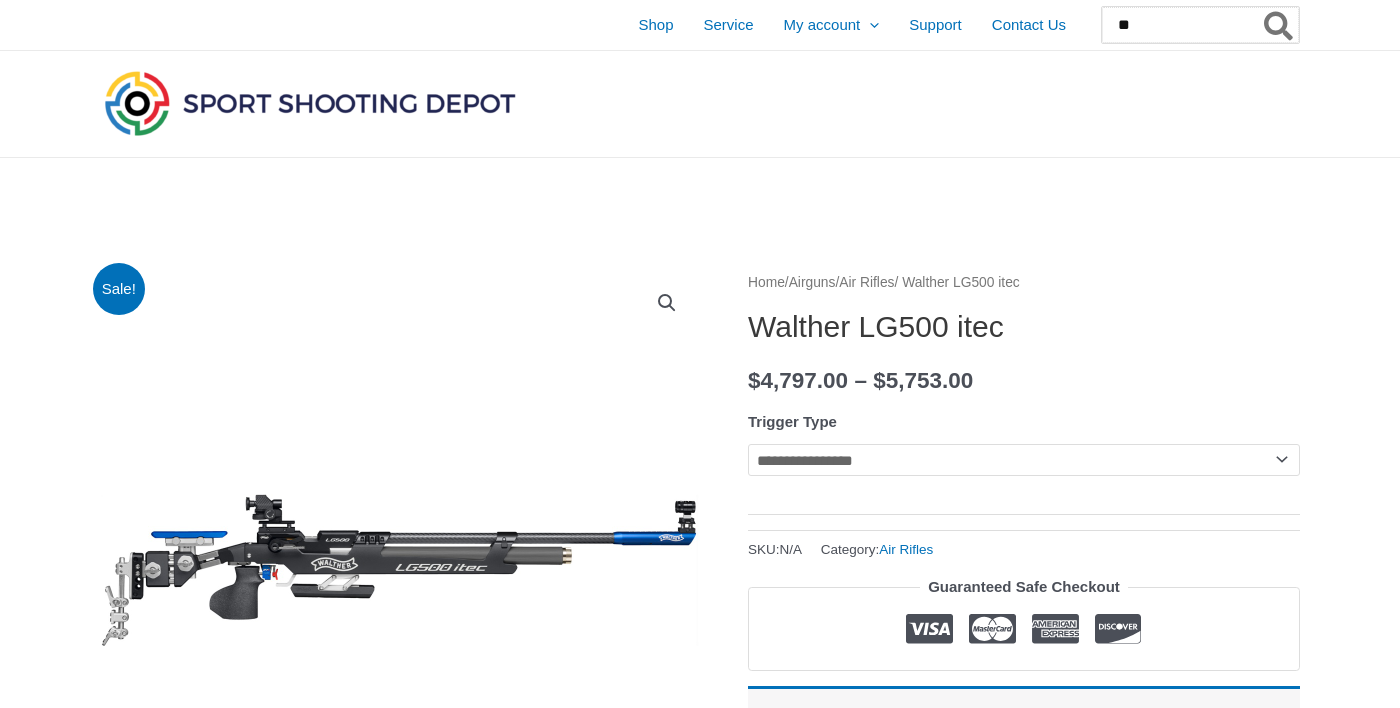 type on "*" 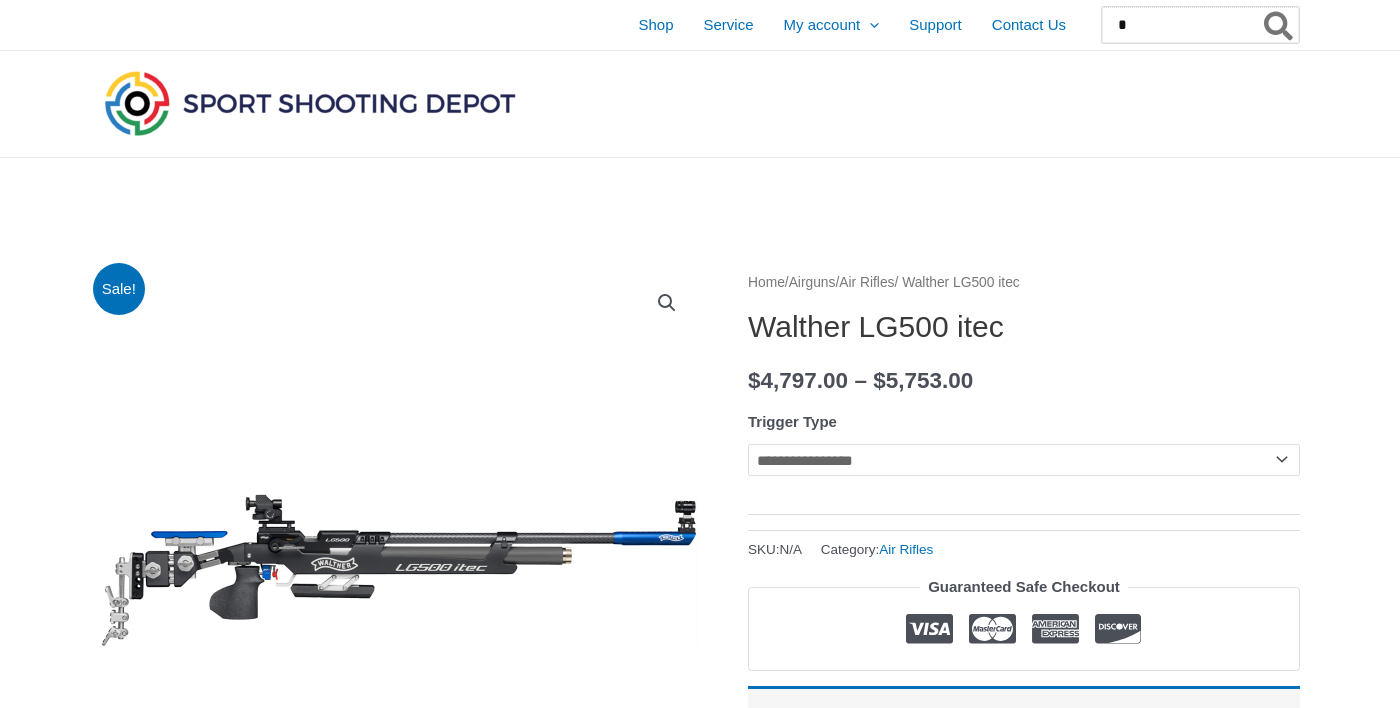 type 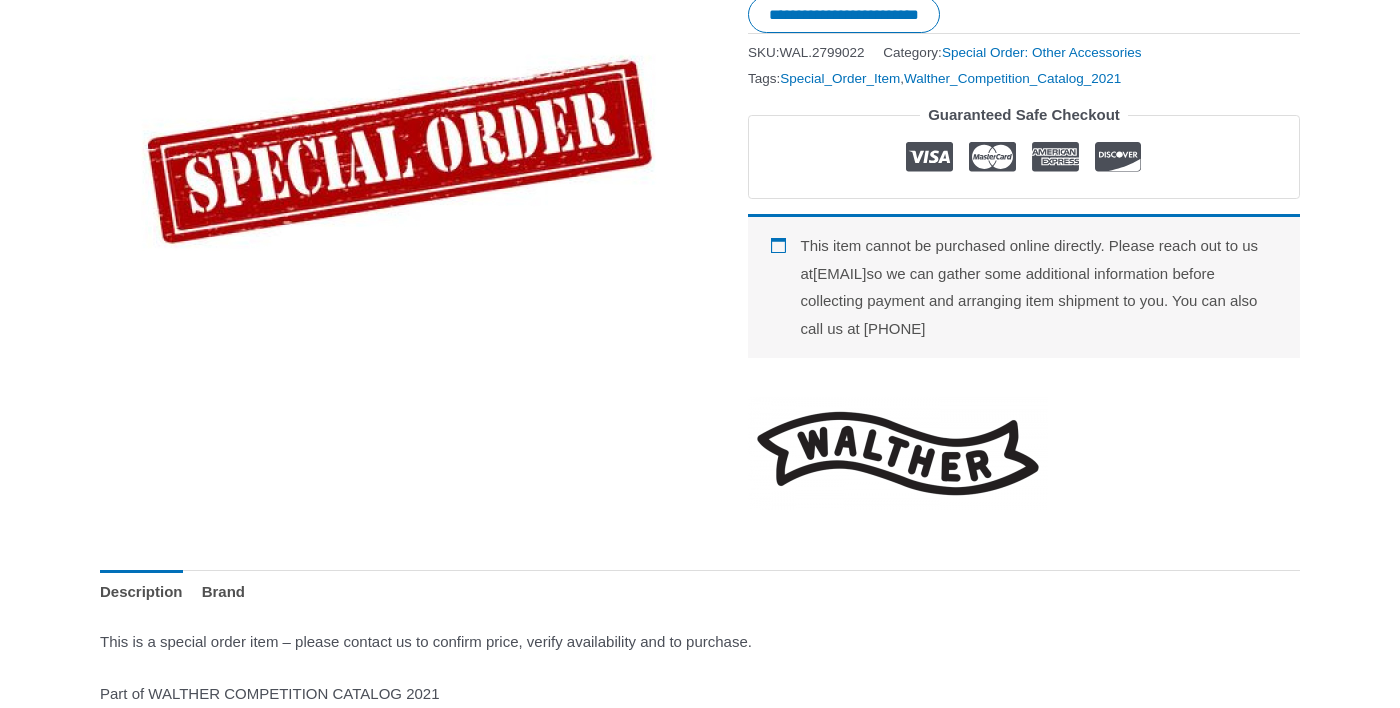 scroll, scrollTop: 0, scrollLeft: 0, axis: both 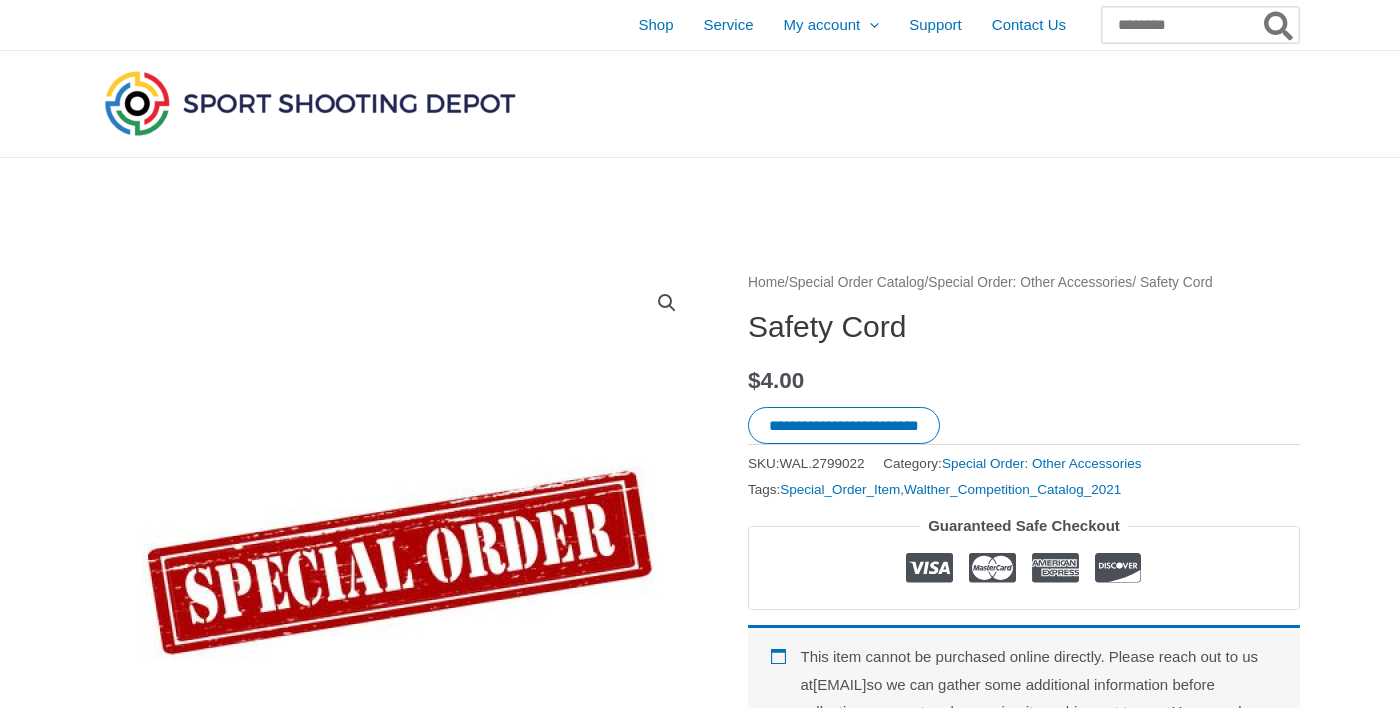 click on "Search for:" at bounding box center [1200, 25] 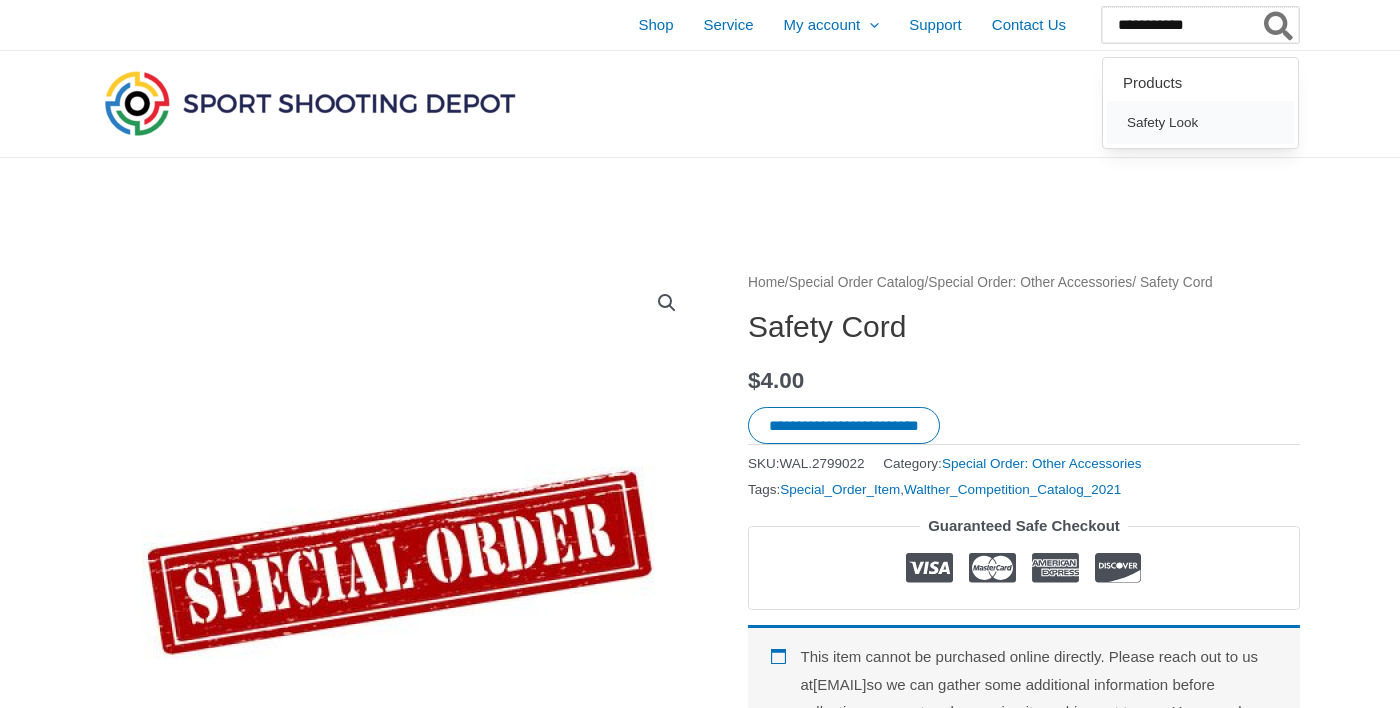 type on "**********" 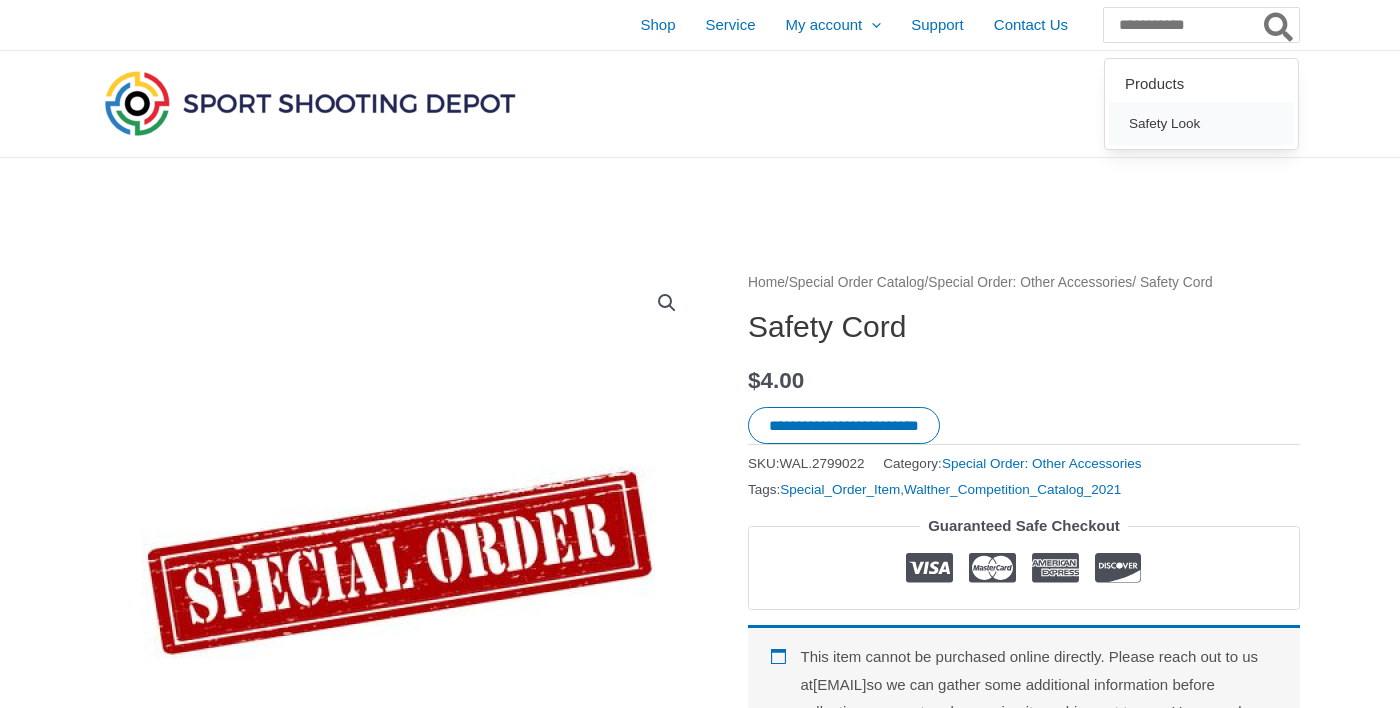 click on "Safety Look" at bounding box center [1201, 123] 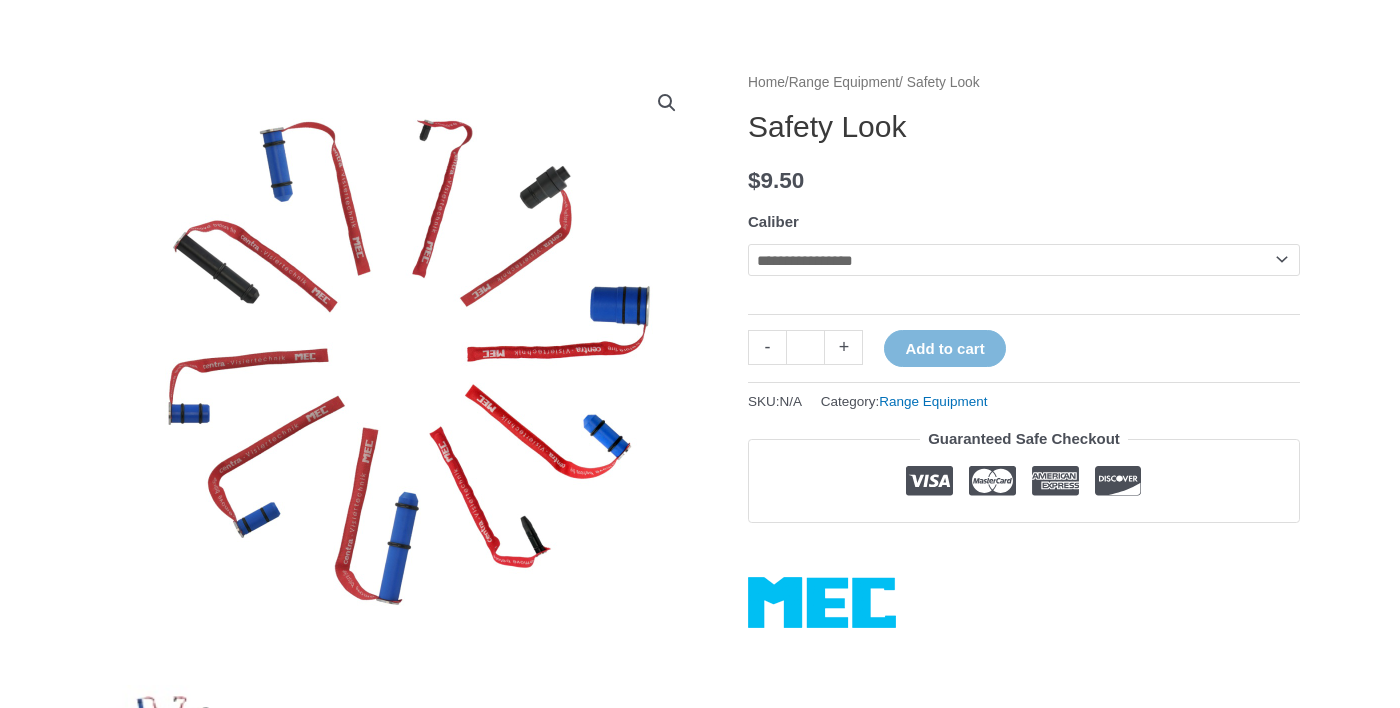 scroll, scrollTop: 197, scrollLeft: 0, axis: vertical 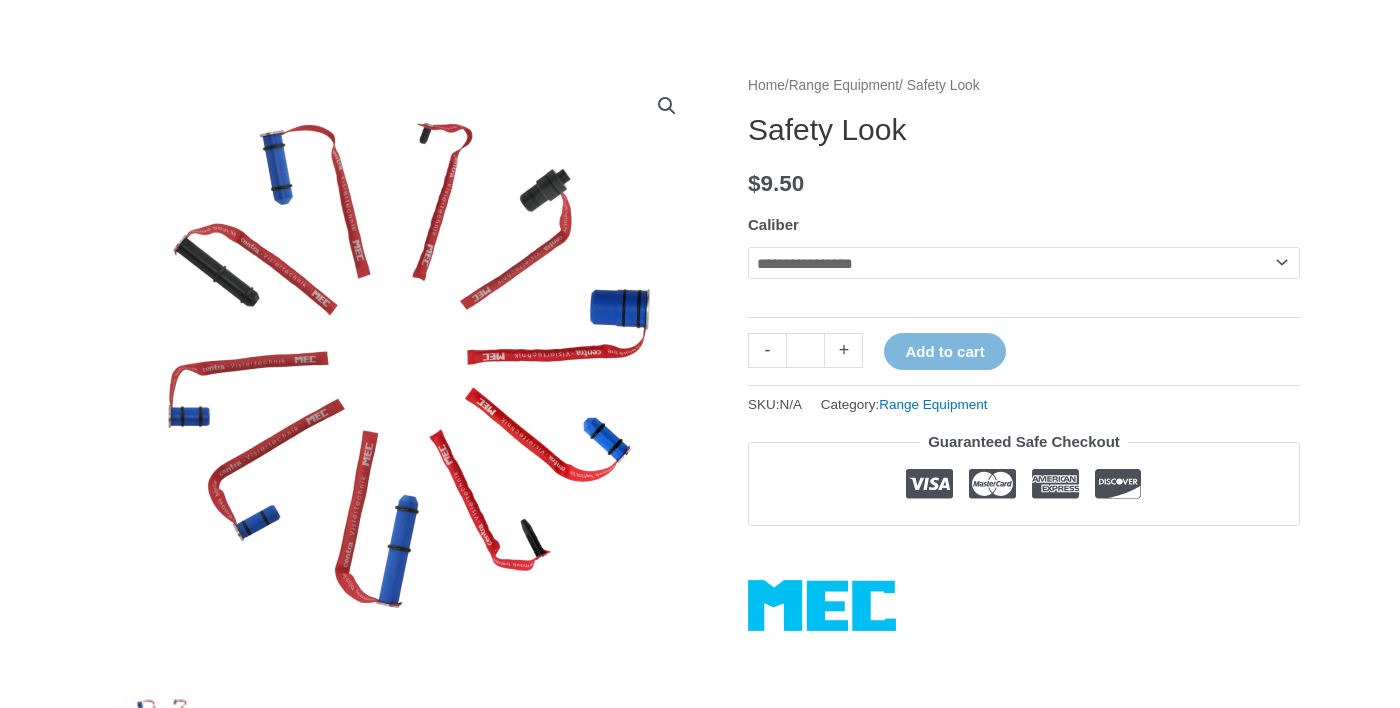 click on "**********" 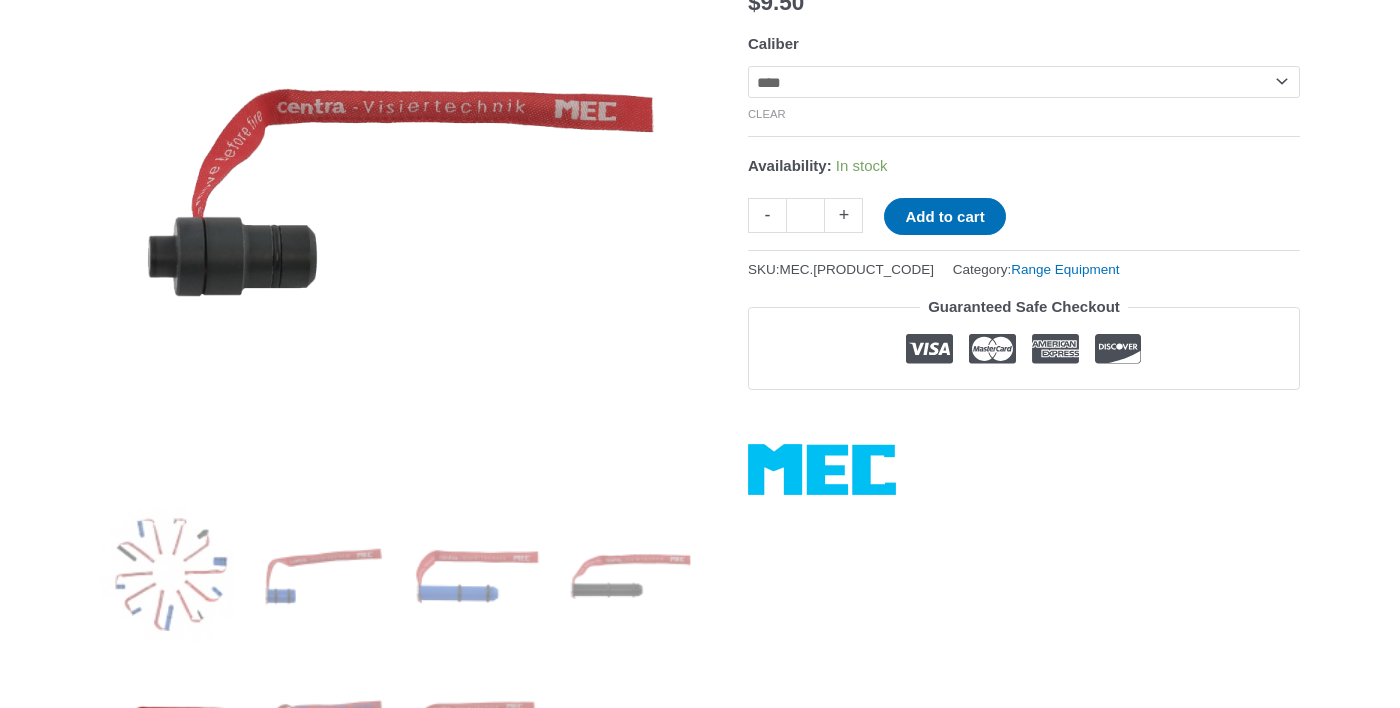scroll, scrollTop: 379, scrollLeft: 0, axis: vertical 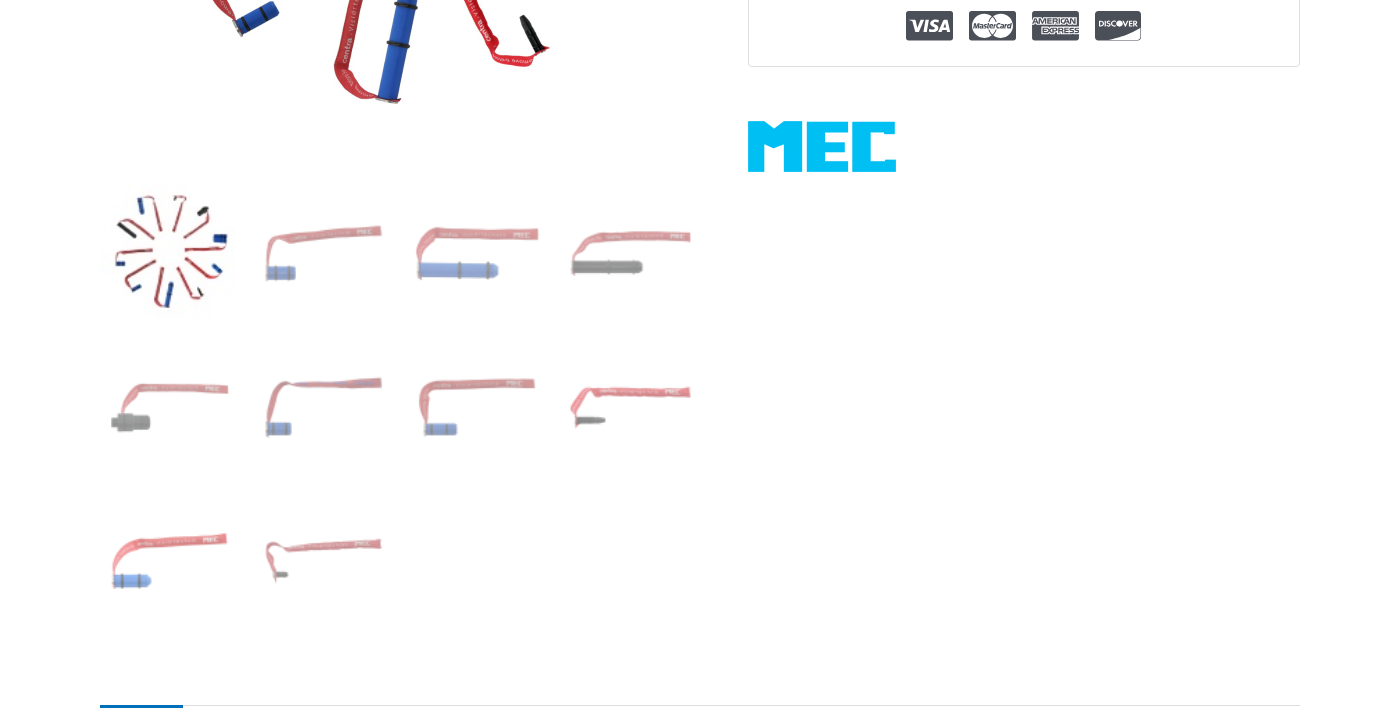 click on "Description
Additional information
Brand
Product information: “Safety Look”
Safety first! This highly visible synthetic cartridge with a safety flag from  MEC  will signal that there is no live cartridge in chamber. Using this cartridge will not cool down the barrel.
Caliber
.177, .22, .308 Win, .32, .357, .38 / .357, .44, .45, 6mm / .308 Win / 30.06, 9mm Para
Brand
MEC" at bounding box center (700, 1140) 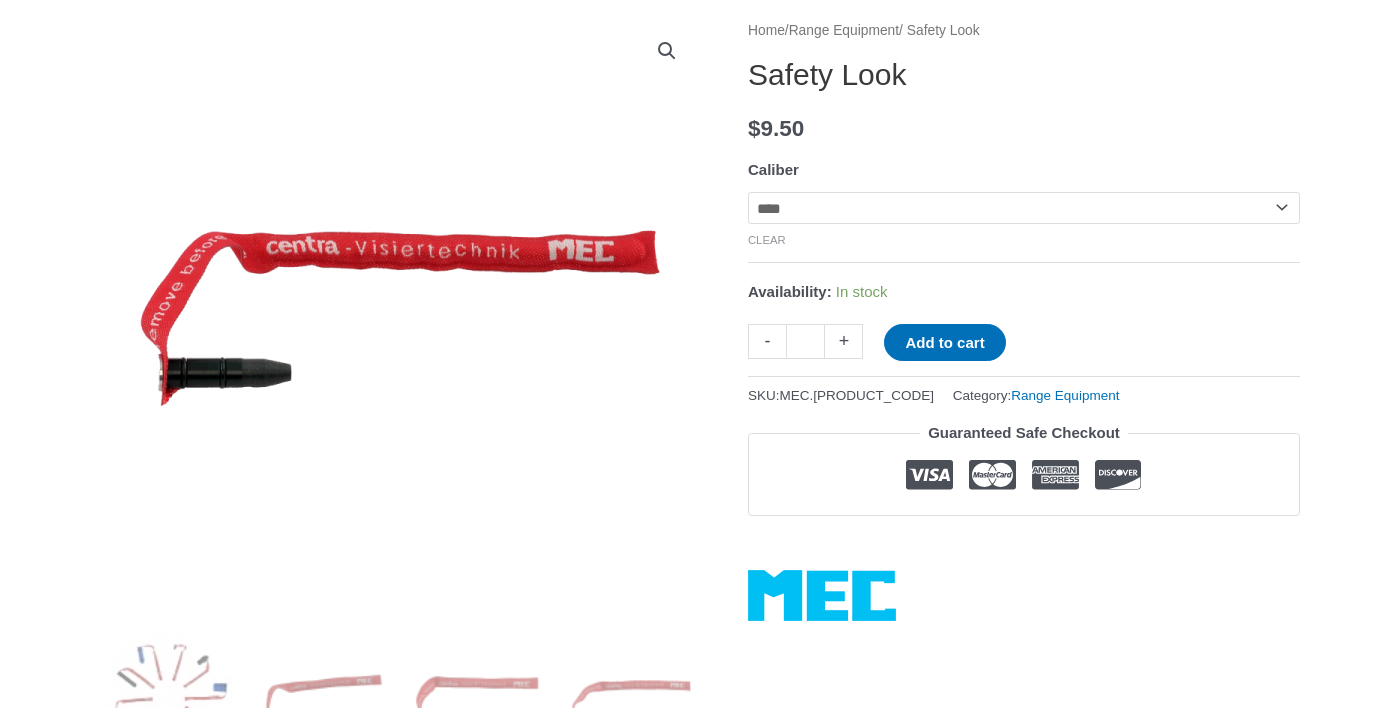 scroll, scrollTop: 247, scrollLeft: 0, axis: vertical 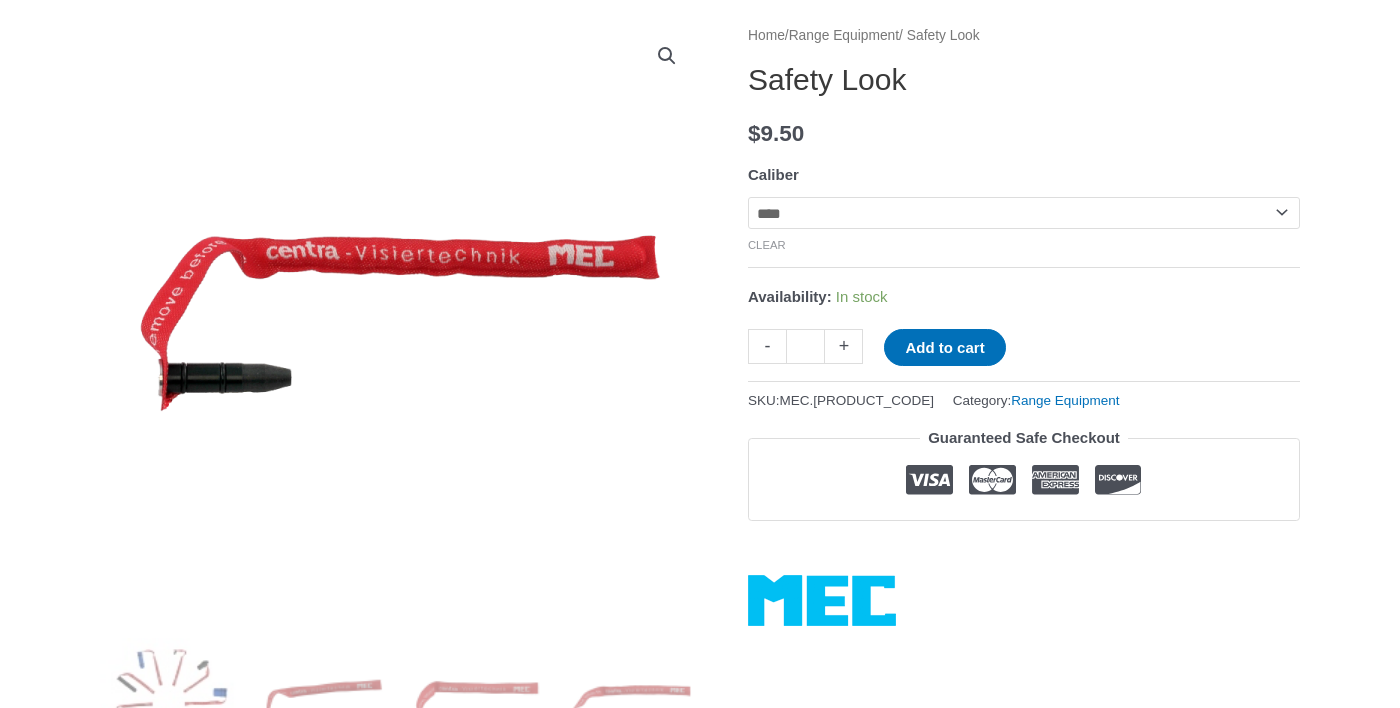 click on "**********" 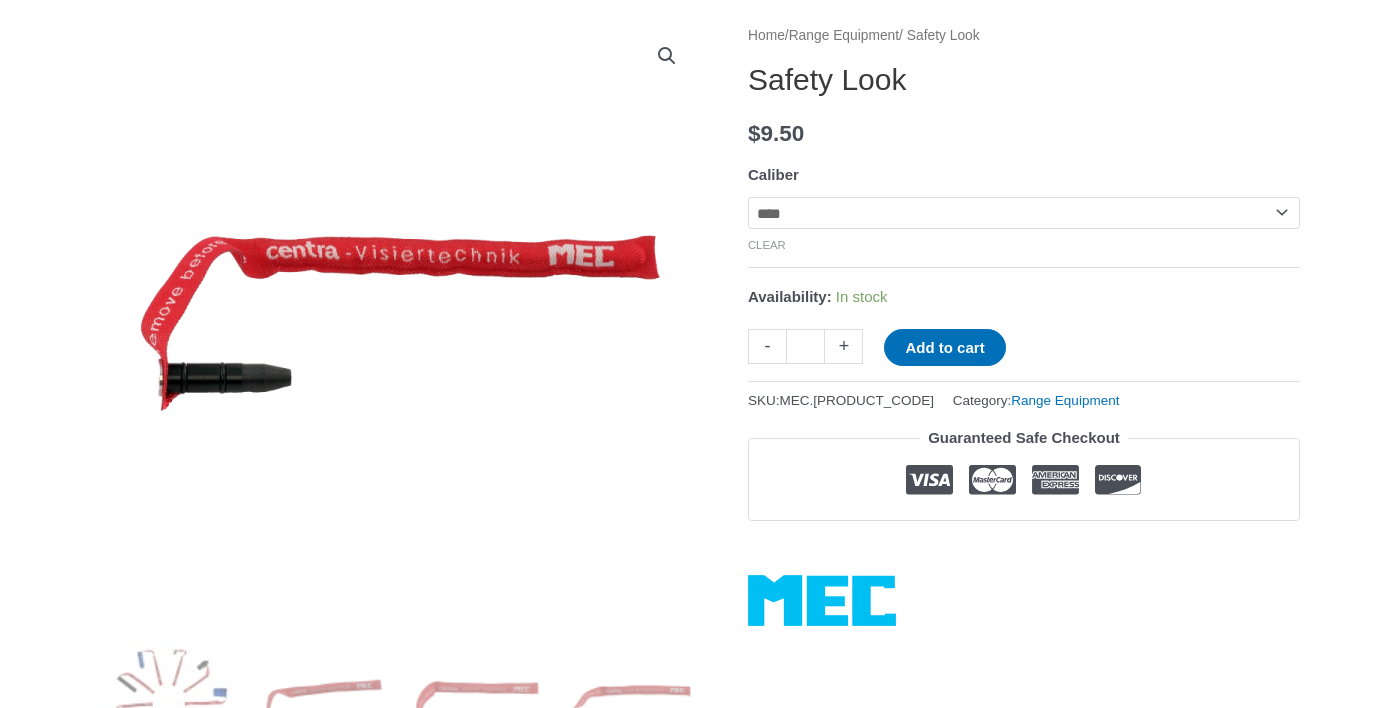 click on "**********" 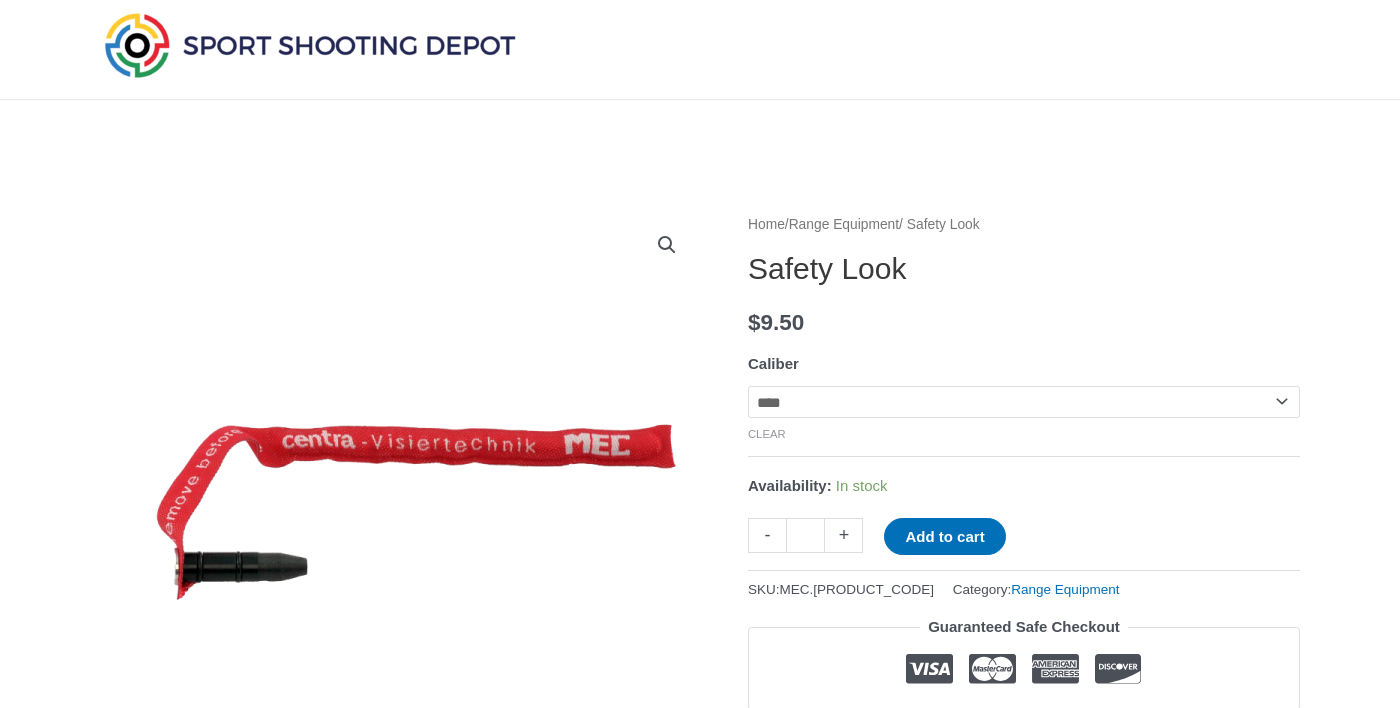 scroll, scrollTop: 0, scrollLeft: 0, axis: both 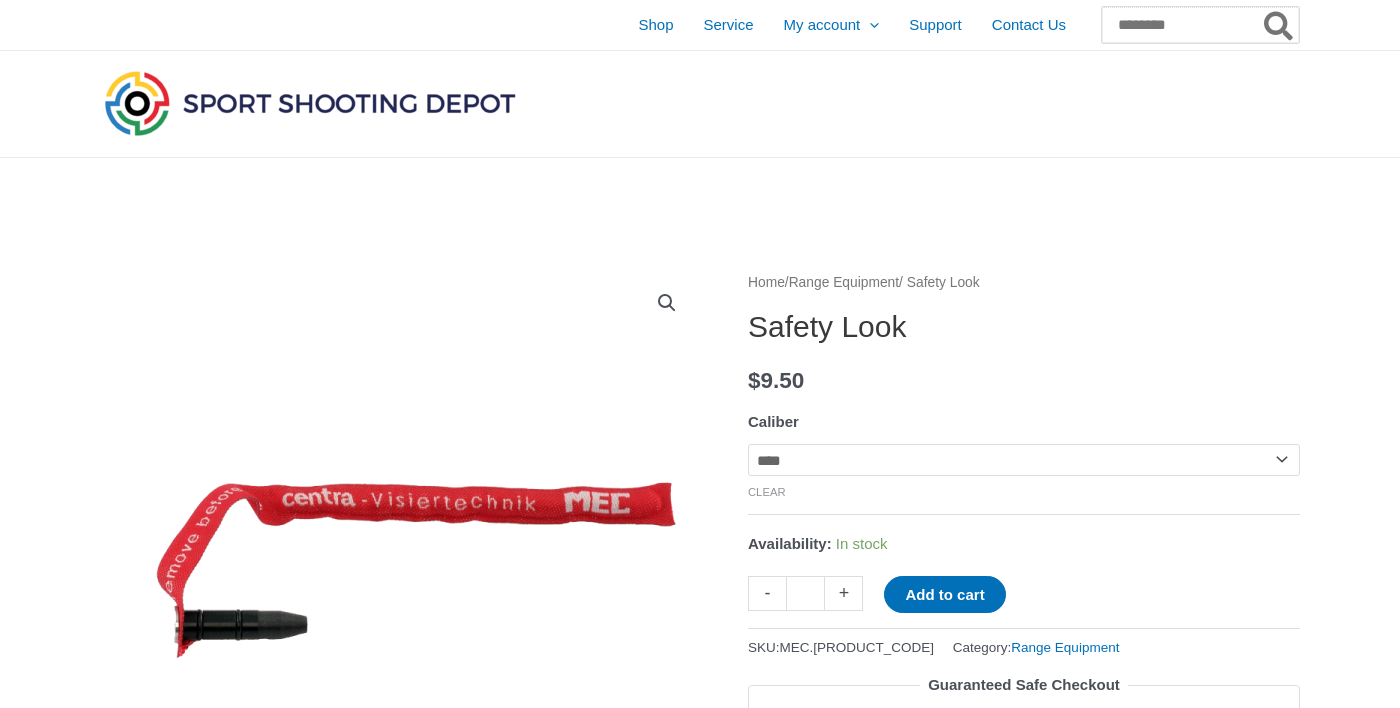 click on "Search for:" at bounding box center (1200, 25) 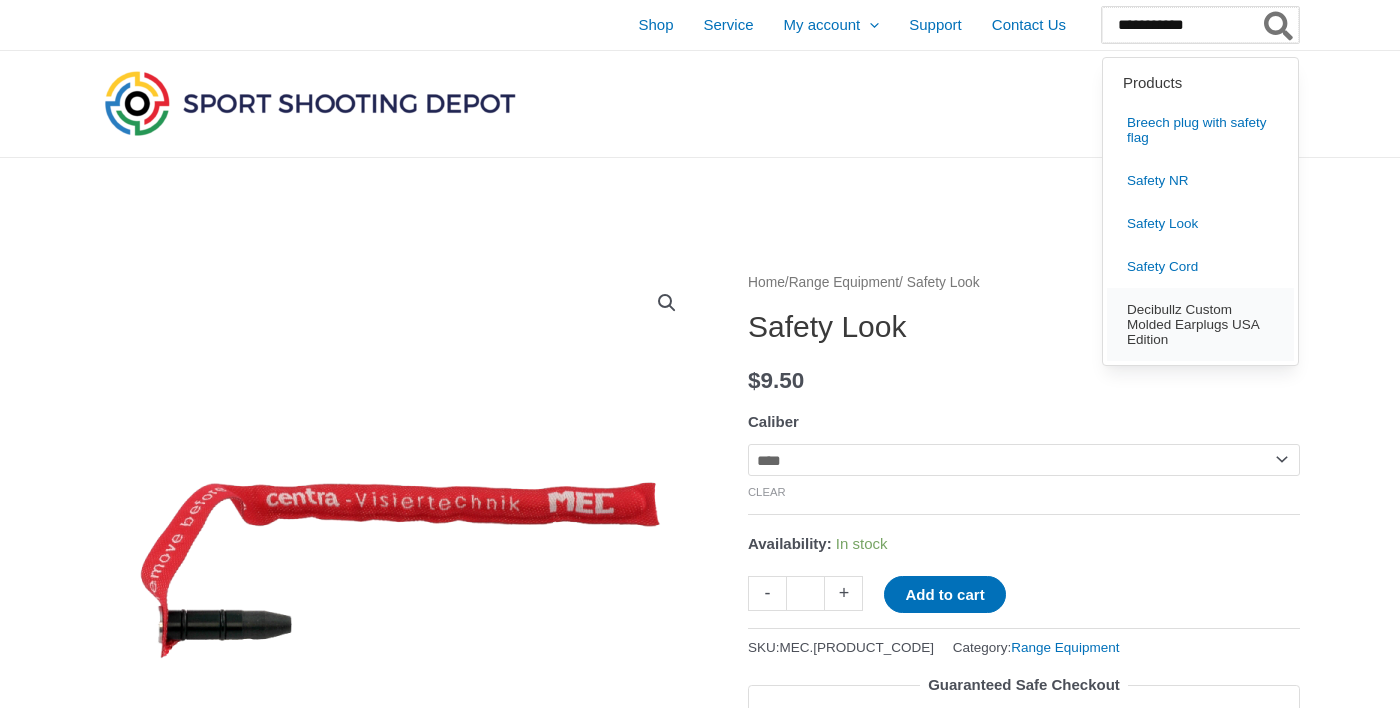 type on "**********" 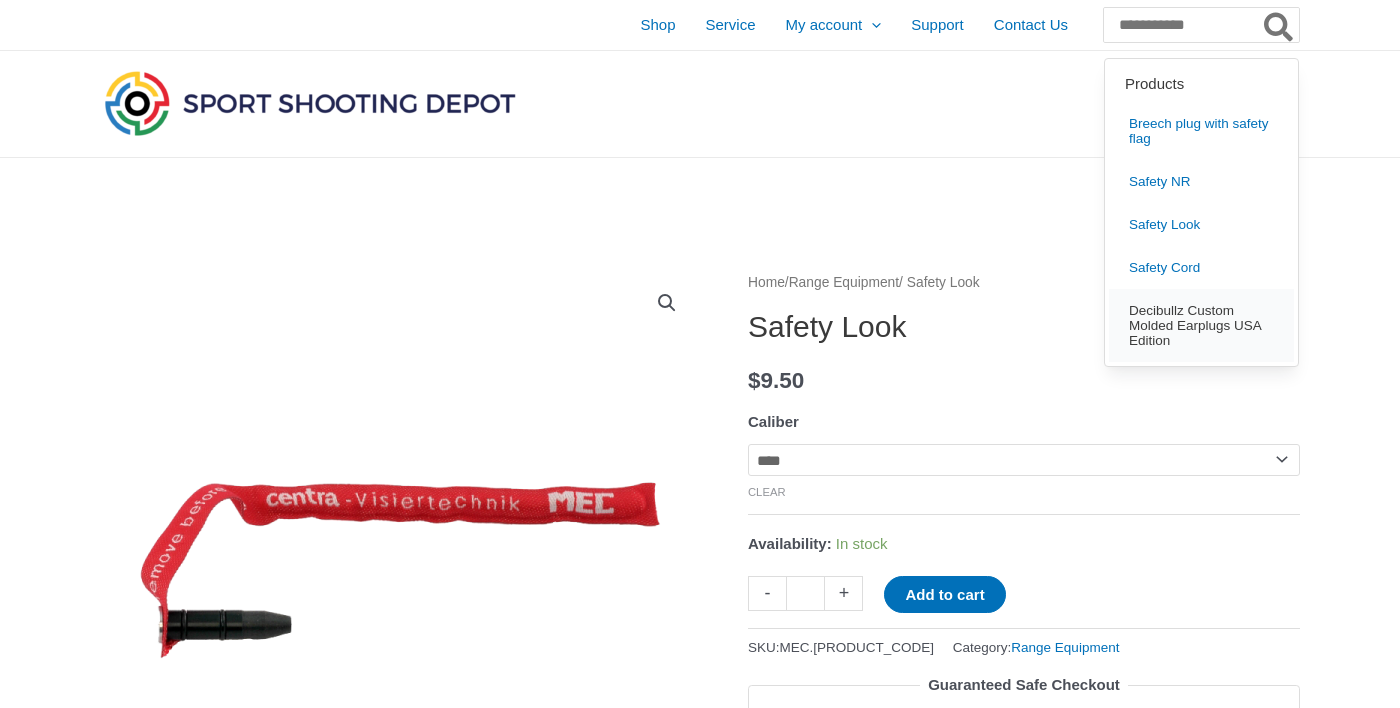 click on "Decibullz Custom Molded Earplugs USA Edition" at bounding box center (1201, 325) 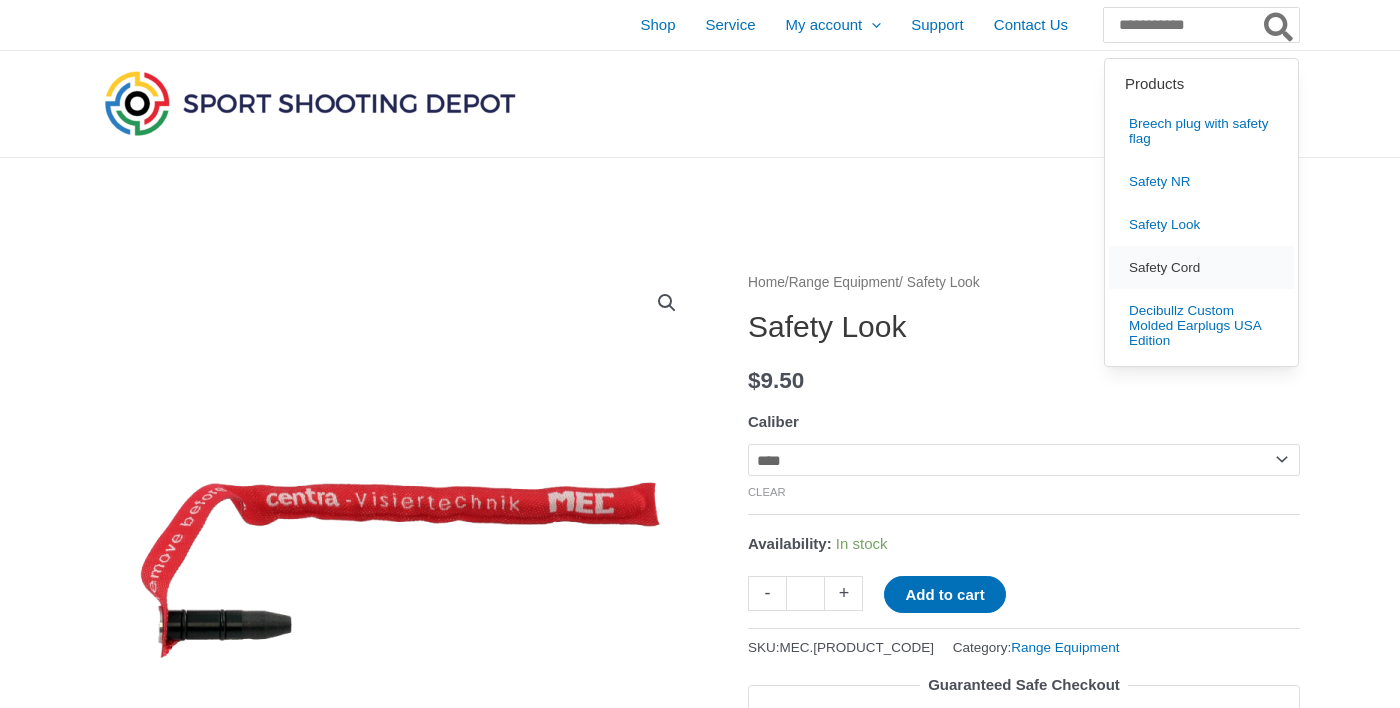 click on "Safety Cord" at bounding box center (1201, 267) 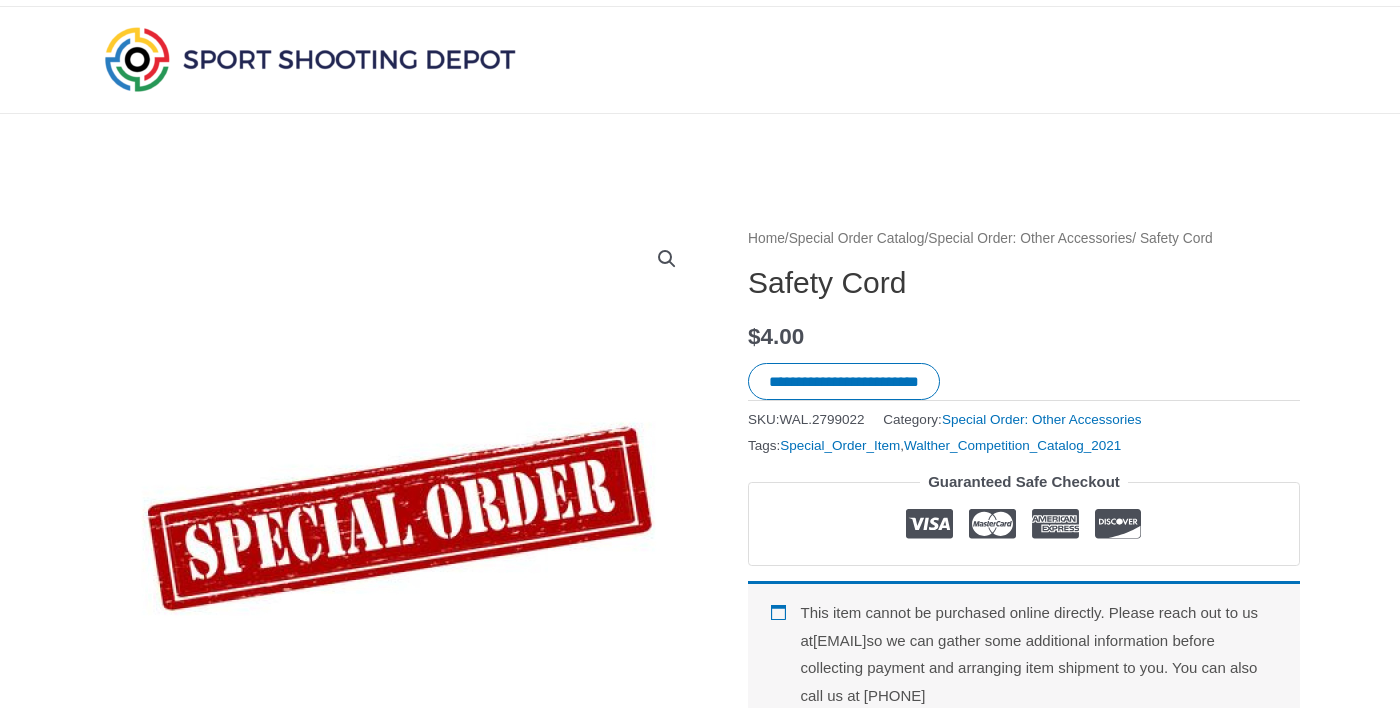 scroll, scrollTop: 0, scrollLeft: 0, axis: both 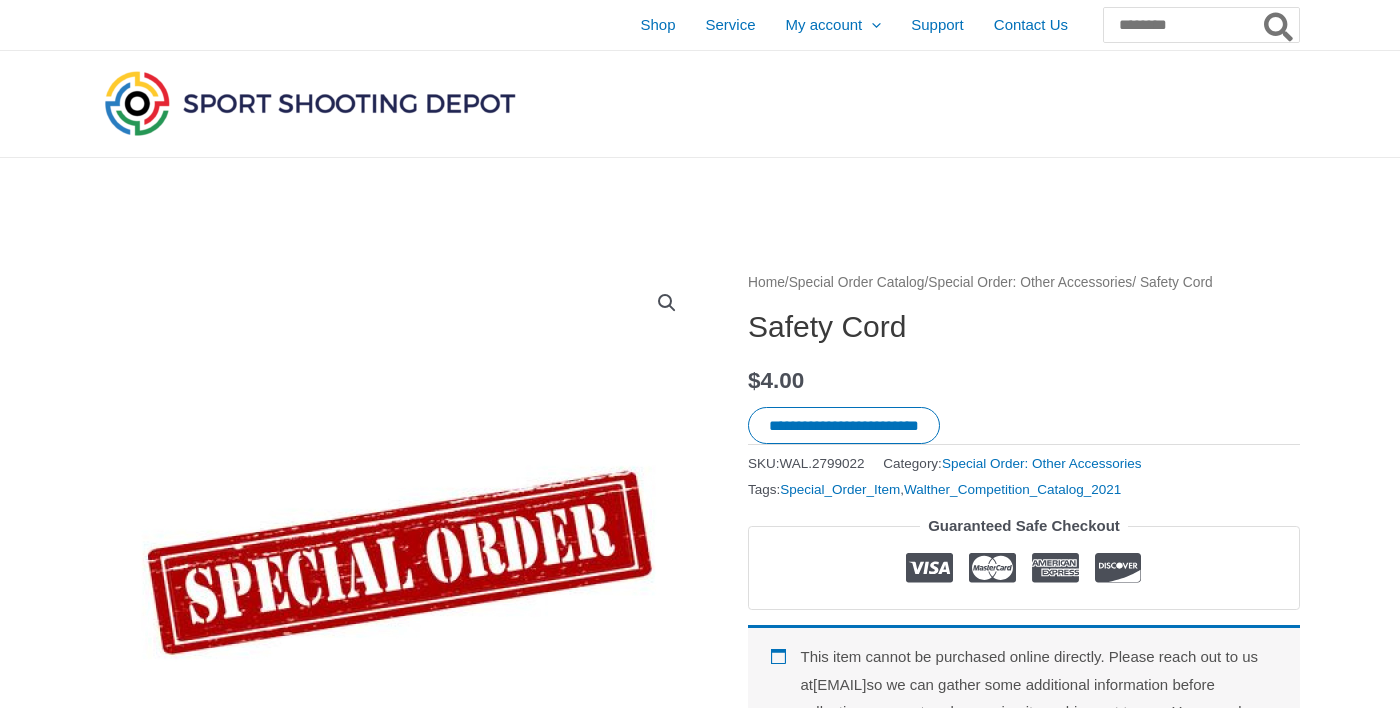 click at bounding box center [400, 570] 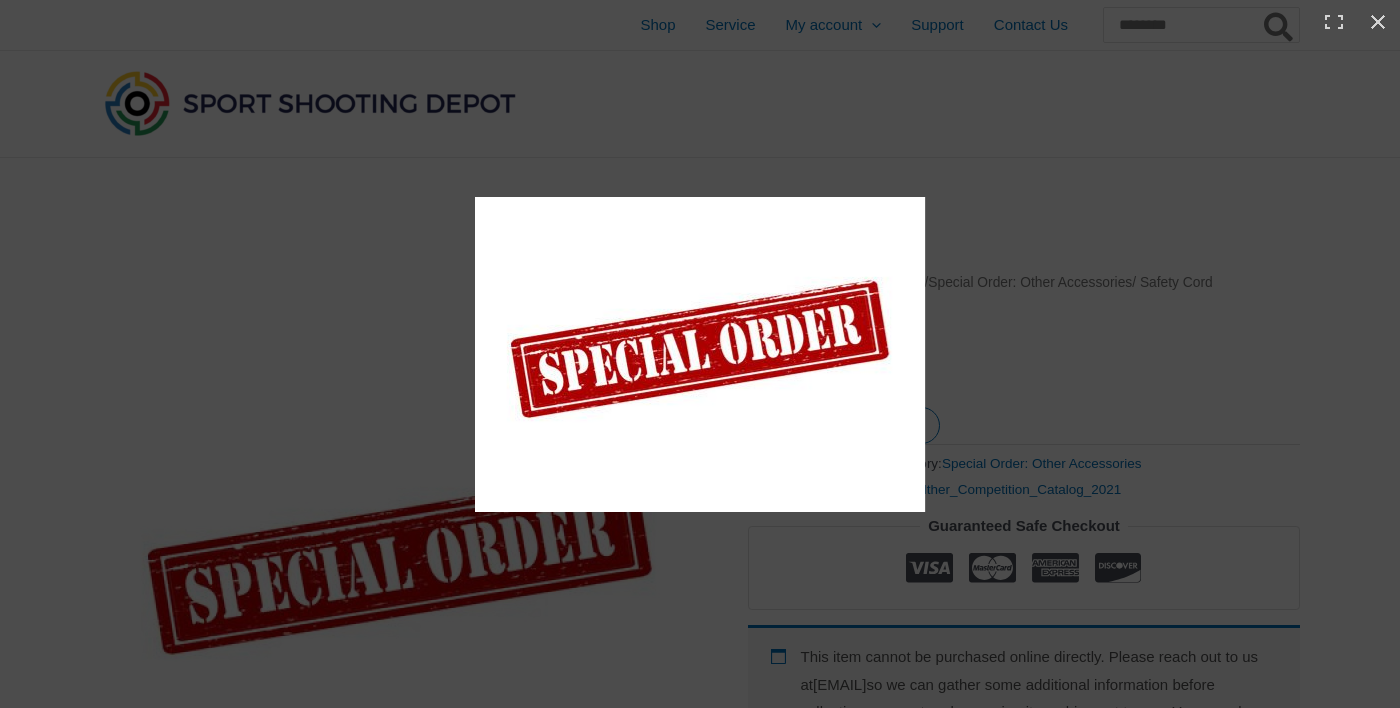 click at bounding box center [700, 354] 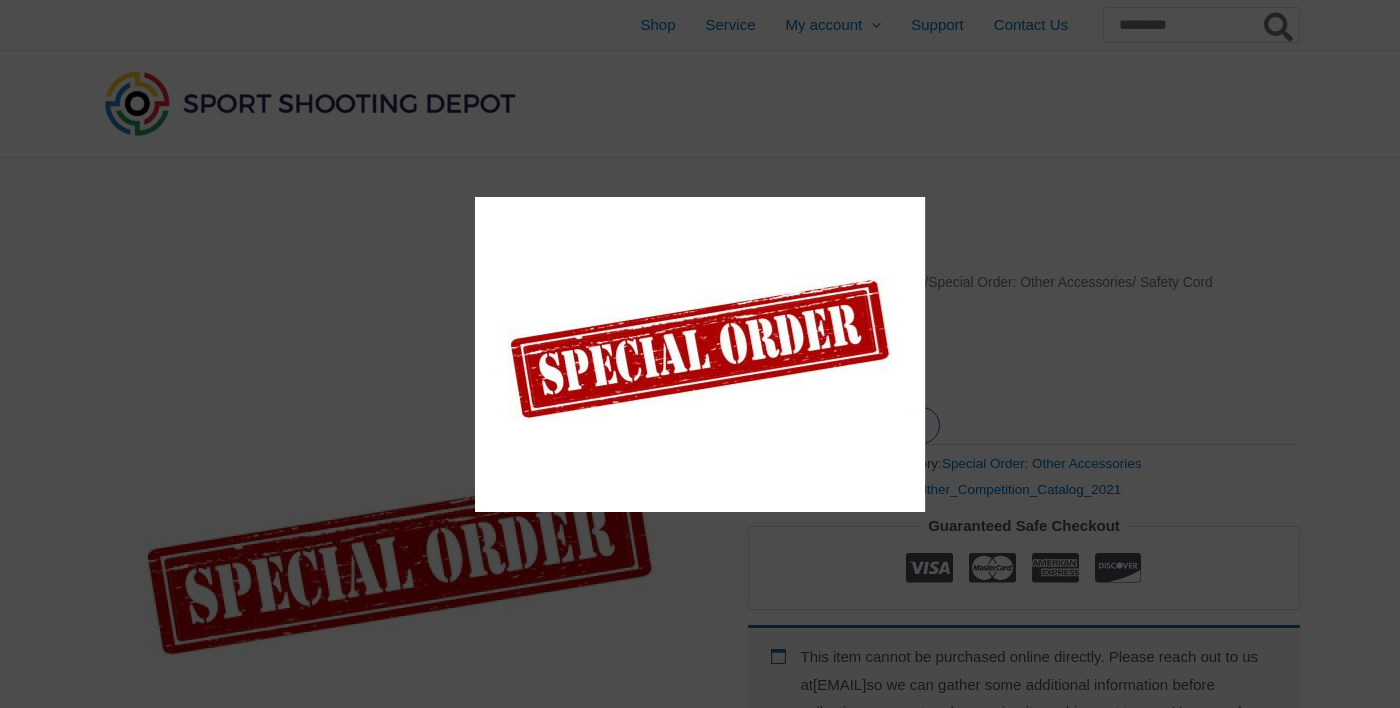click at bounding box center [700, 354] 